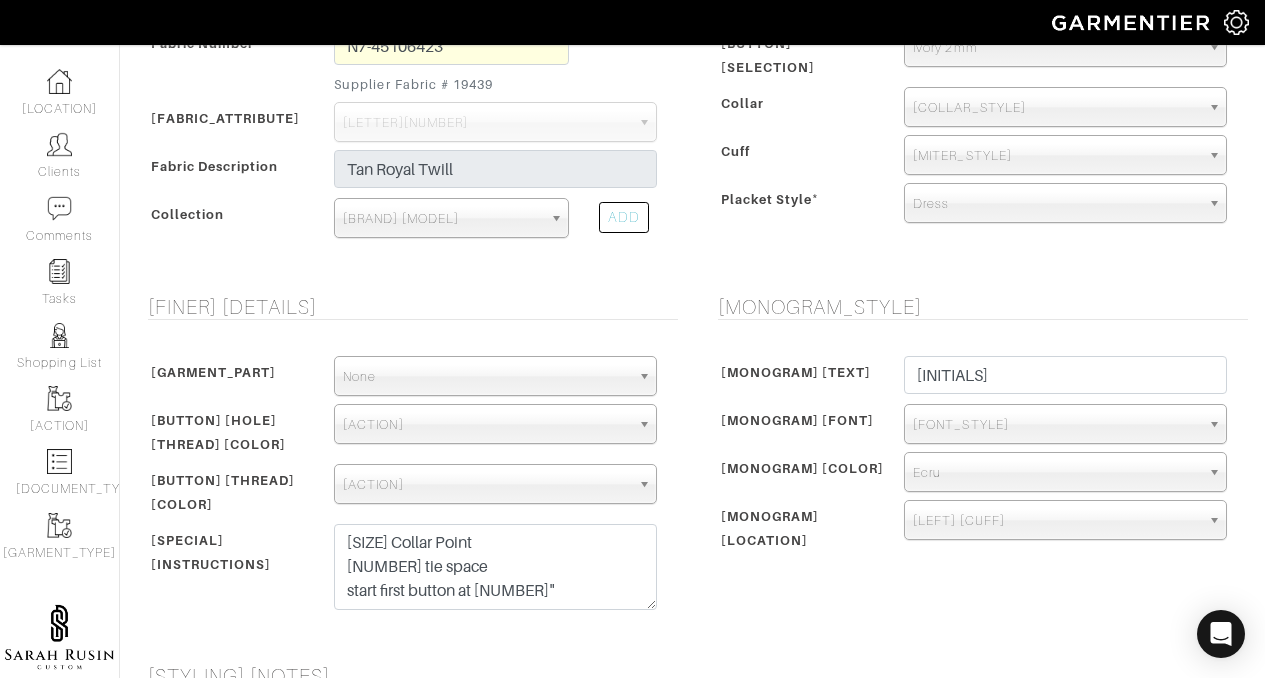 scroll, scrollTop: 0, scrollLeft: 0, axis: both 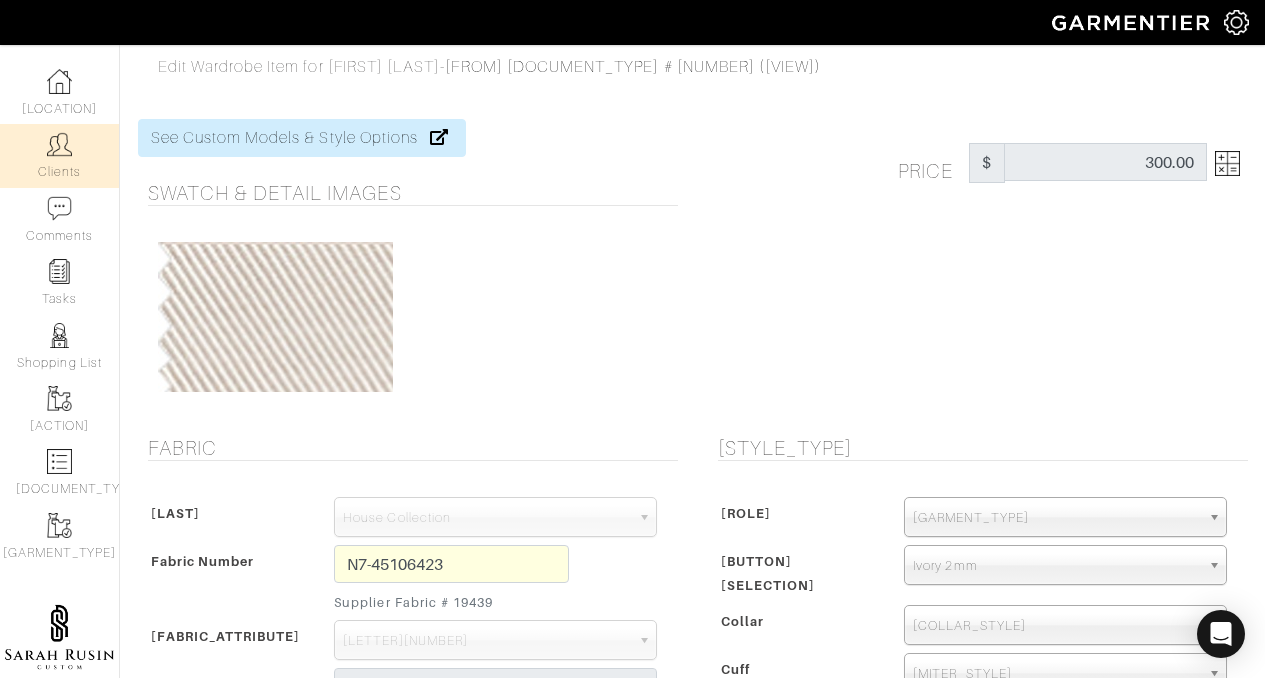 click on "Clients" at bounding box center [59, 155] 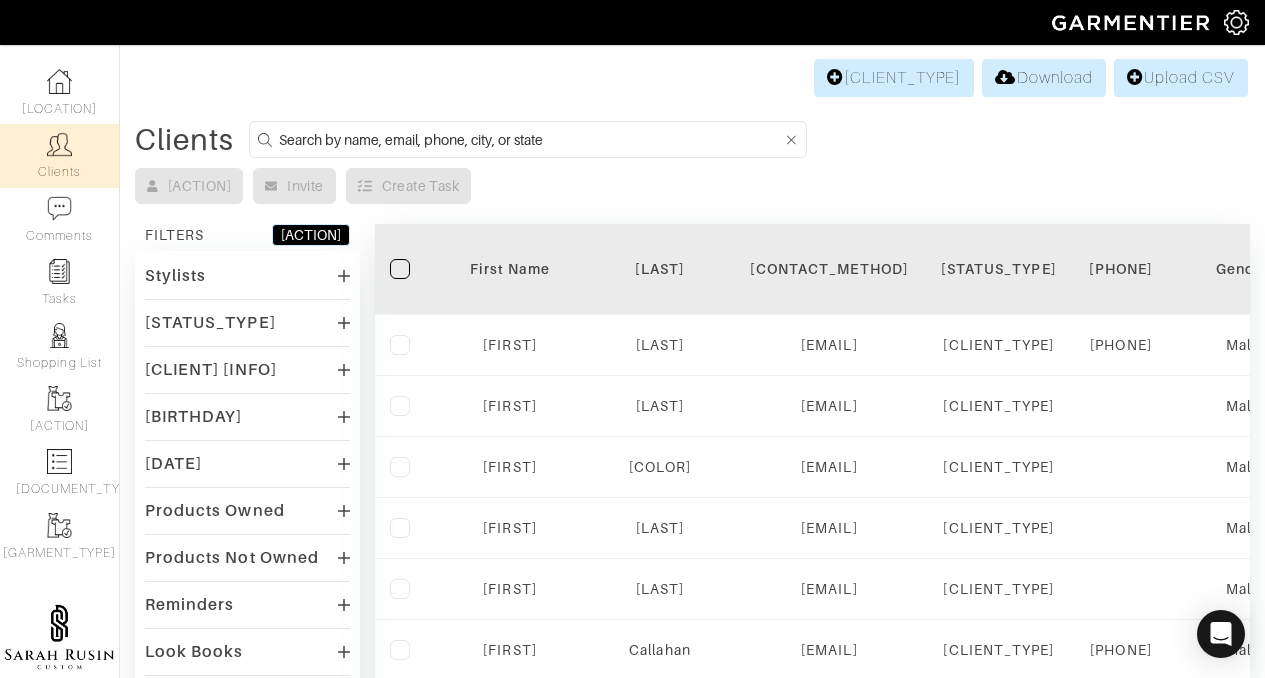click at bounding box center [531, 139] 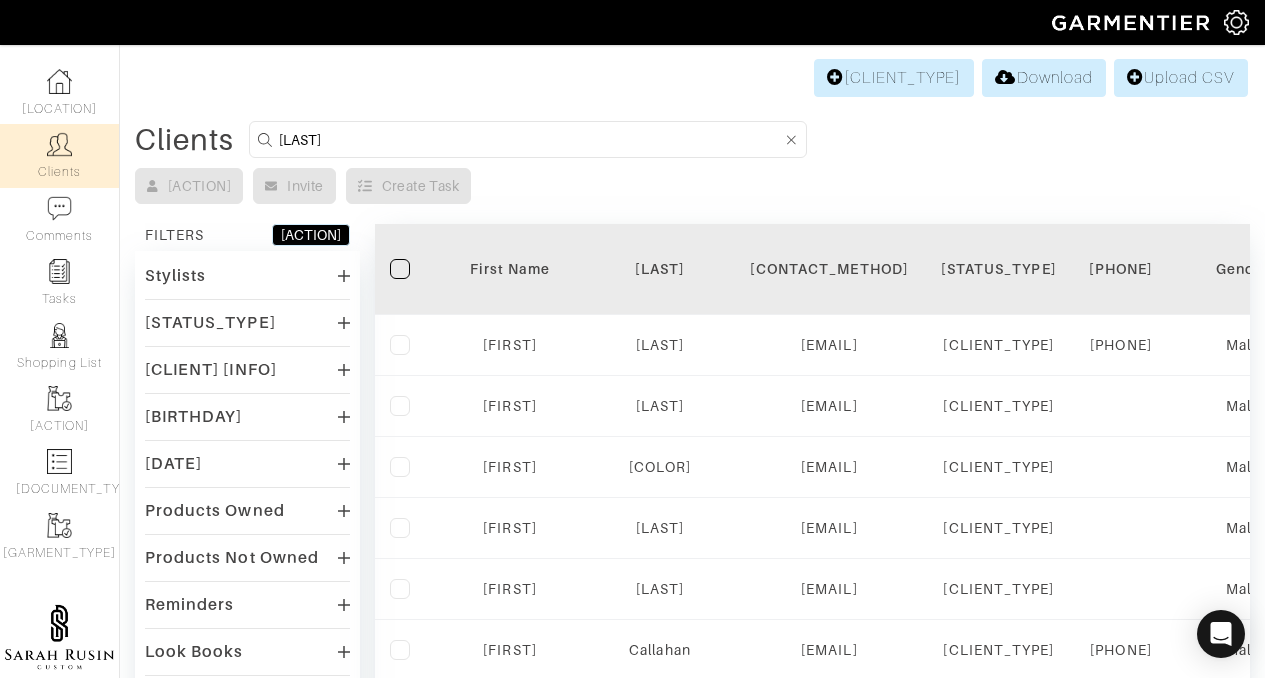 type on "utkarsh patel" 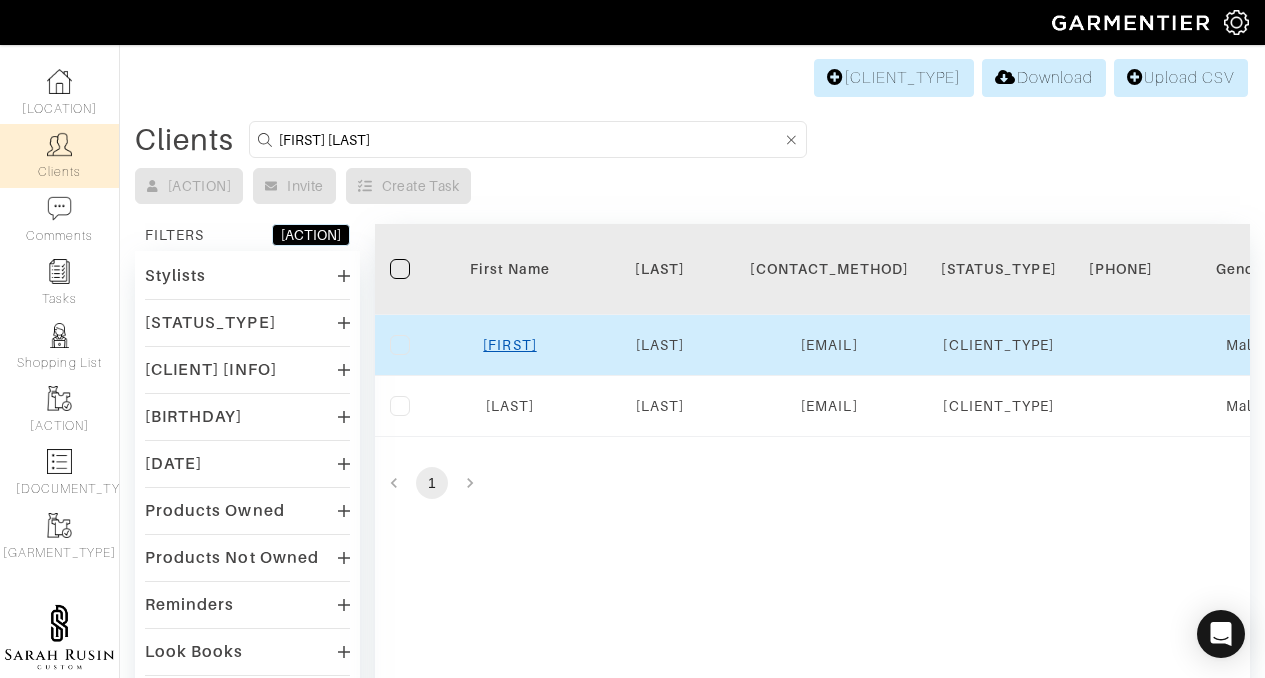 click on "Utkarsh" at bounding box center (509, 345) 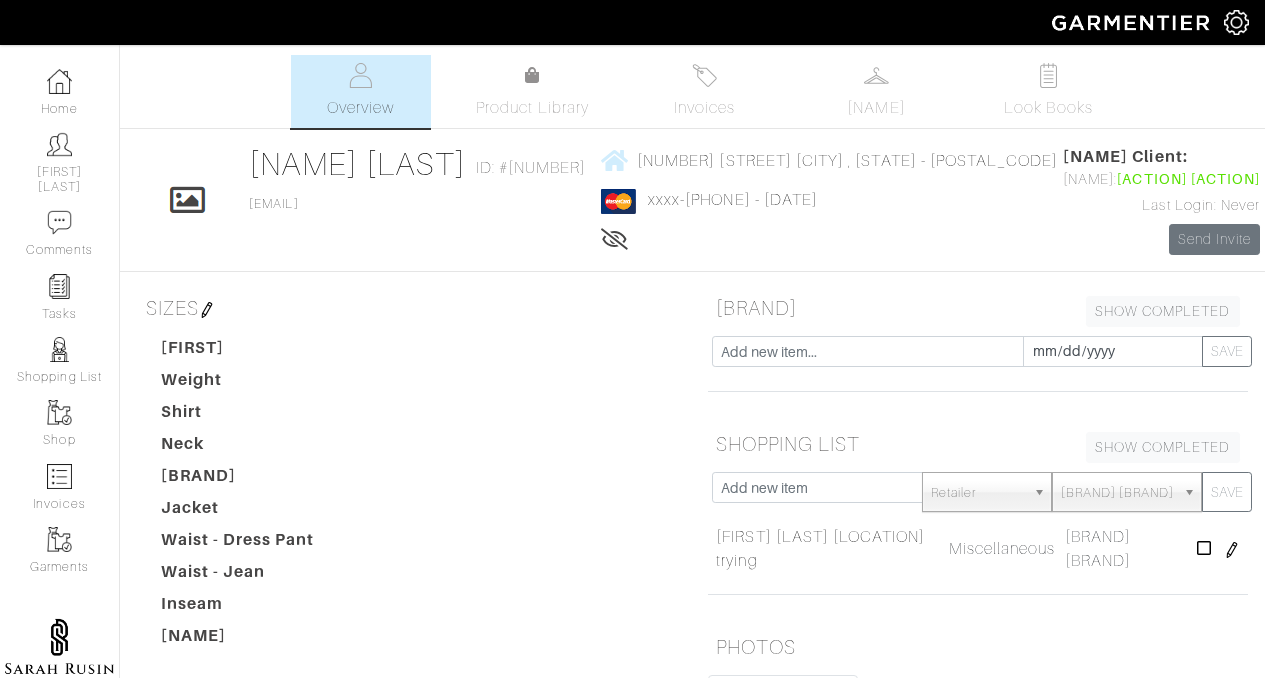 scroll, scrollTop: 0, scrollLeft: 0, axis: both 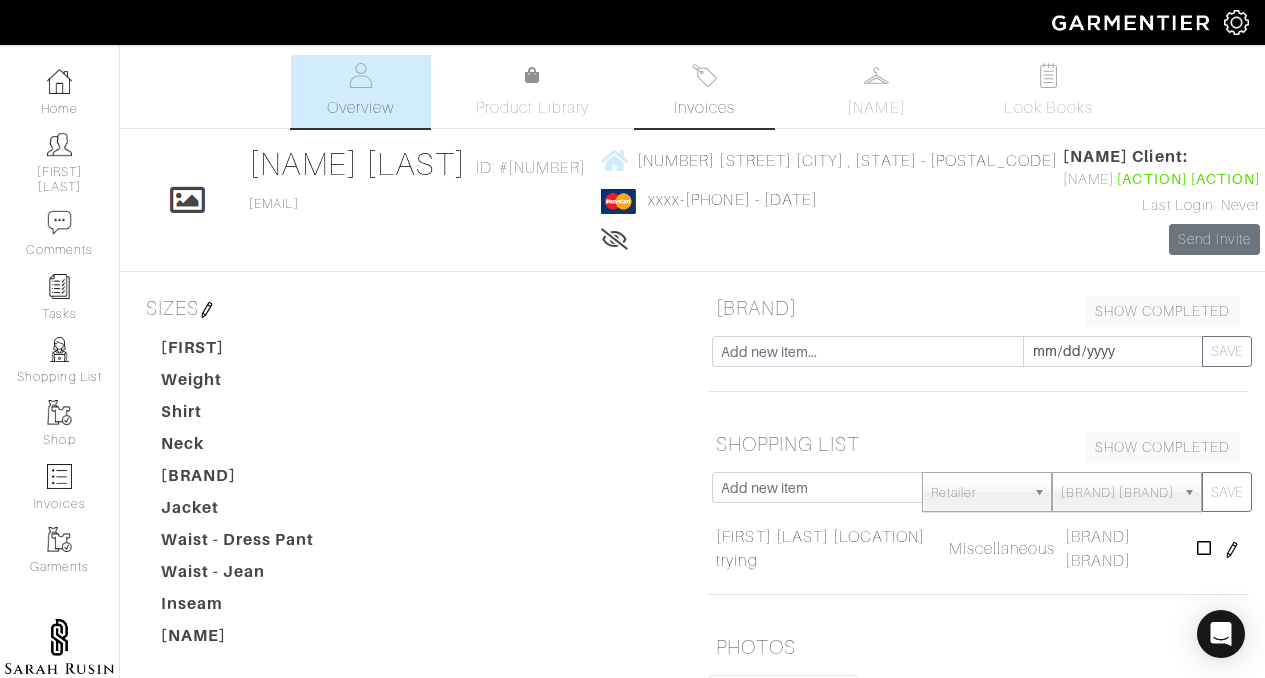 click on "Invoices" at bounding box center [704, 108] 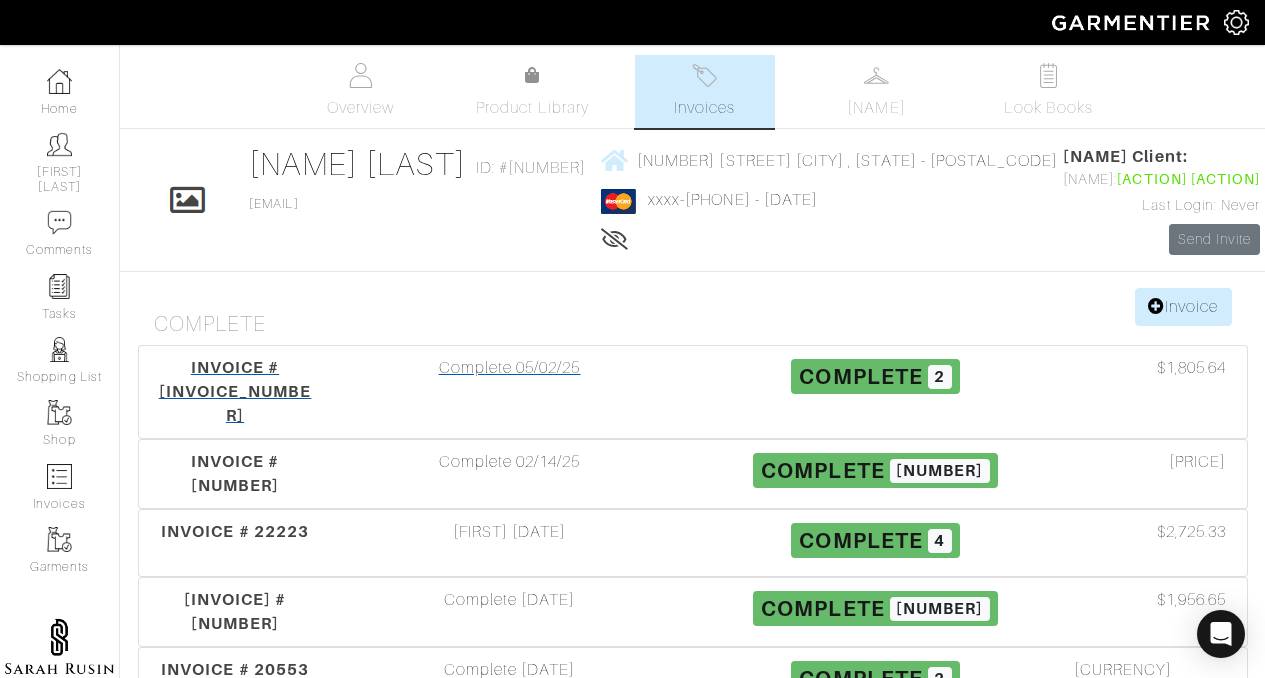 click on "Complete [DATE]" at bounding box center (510, 380) 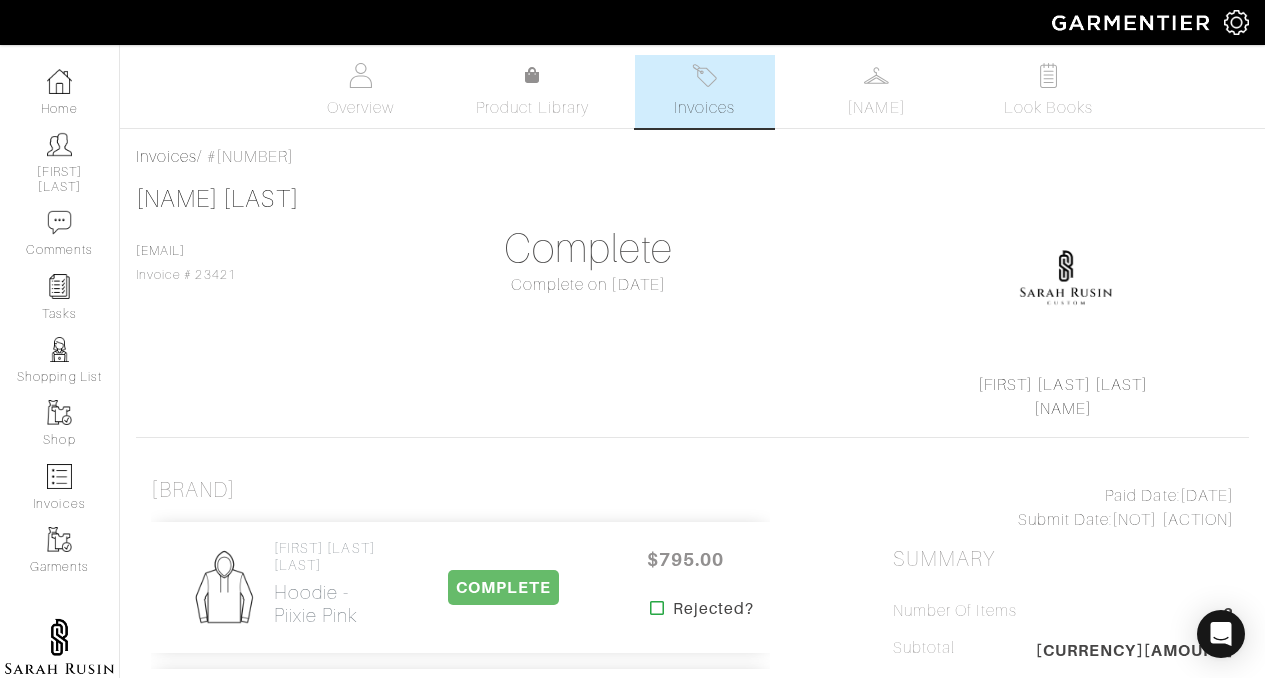click on "Invoices" at bounding box center (704, 108) 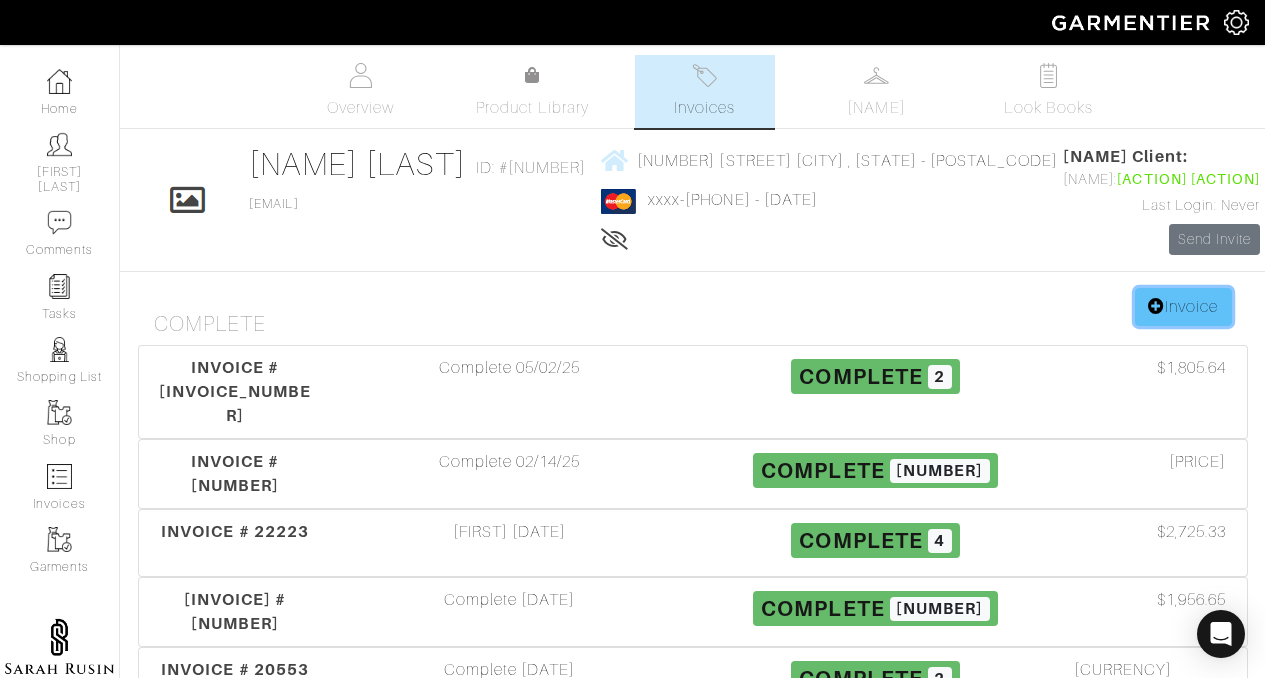 click on "Invoice" at bounding box center [1183, 307] 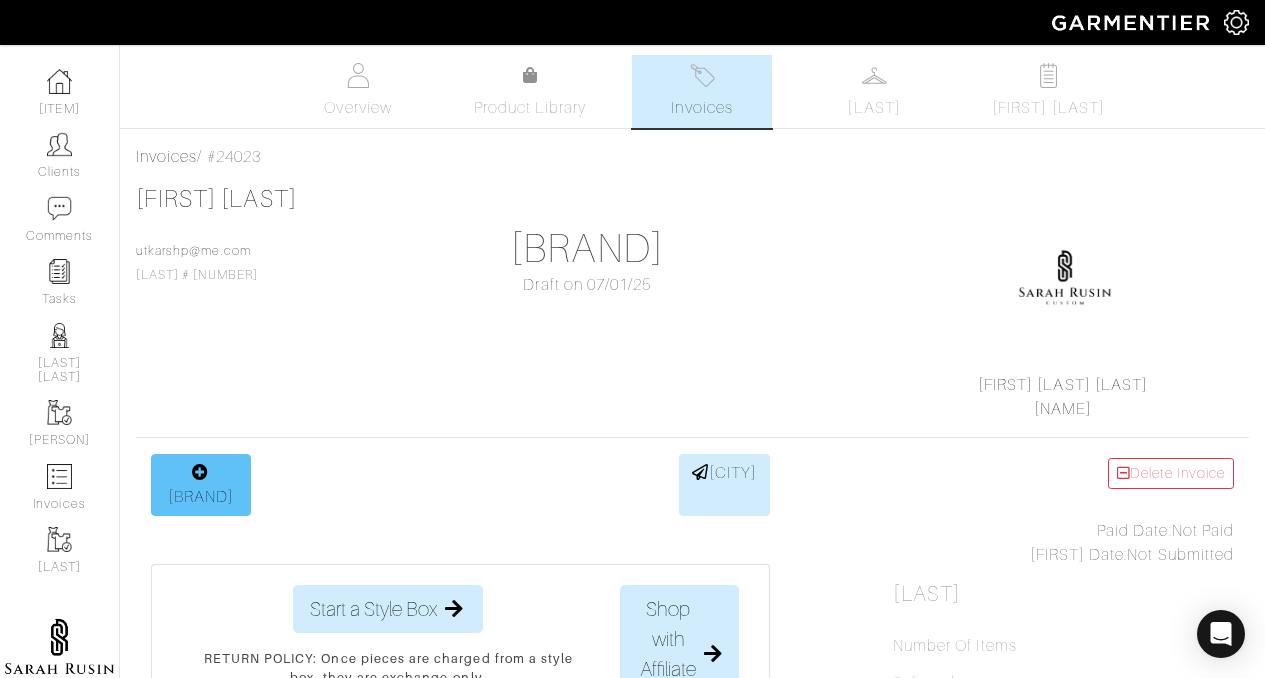 scroll, scrollTop: 0, scrollLeft: 0, axis: both 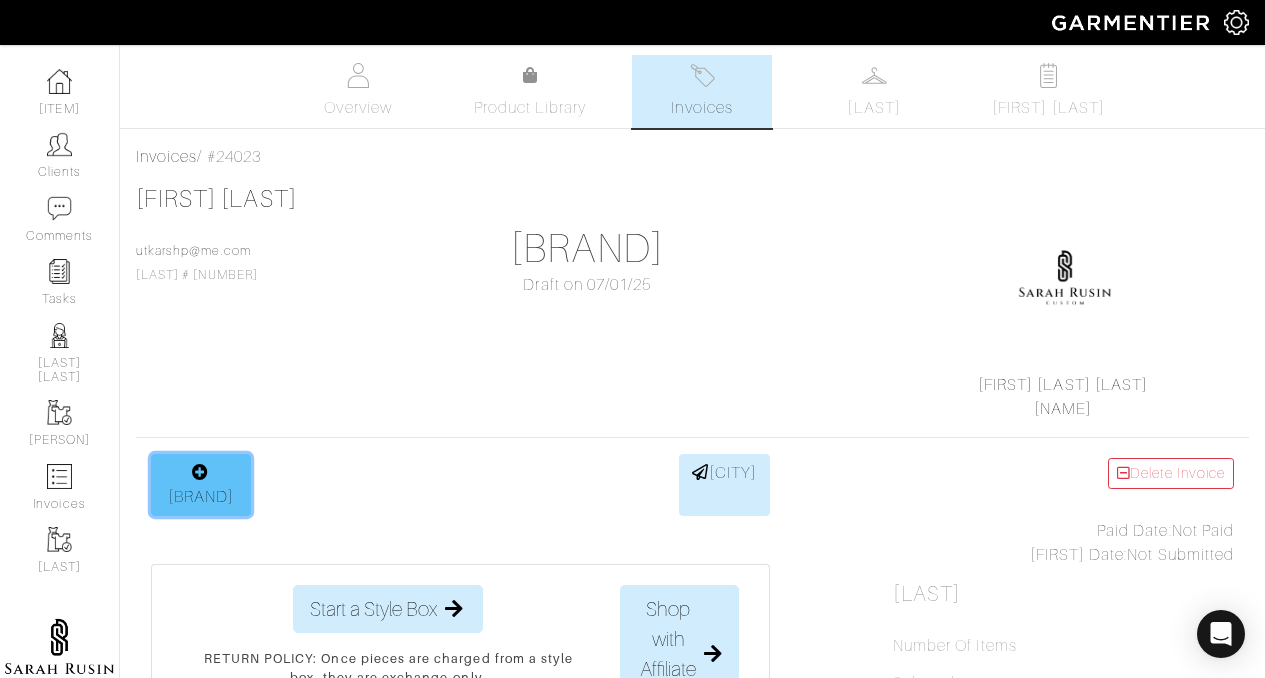 click on "[BRAND]" at bounding box center [201, 485] 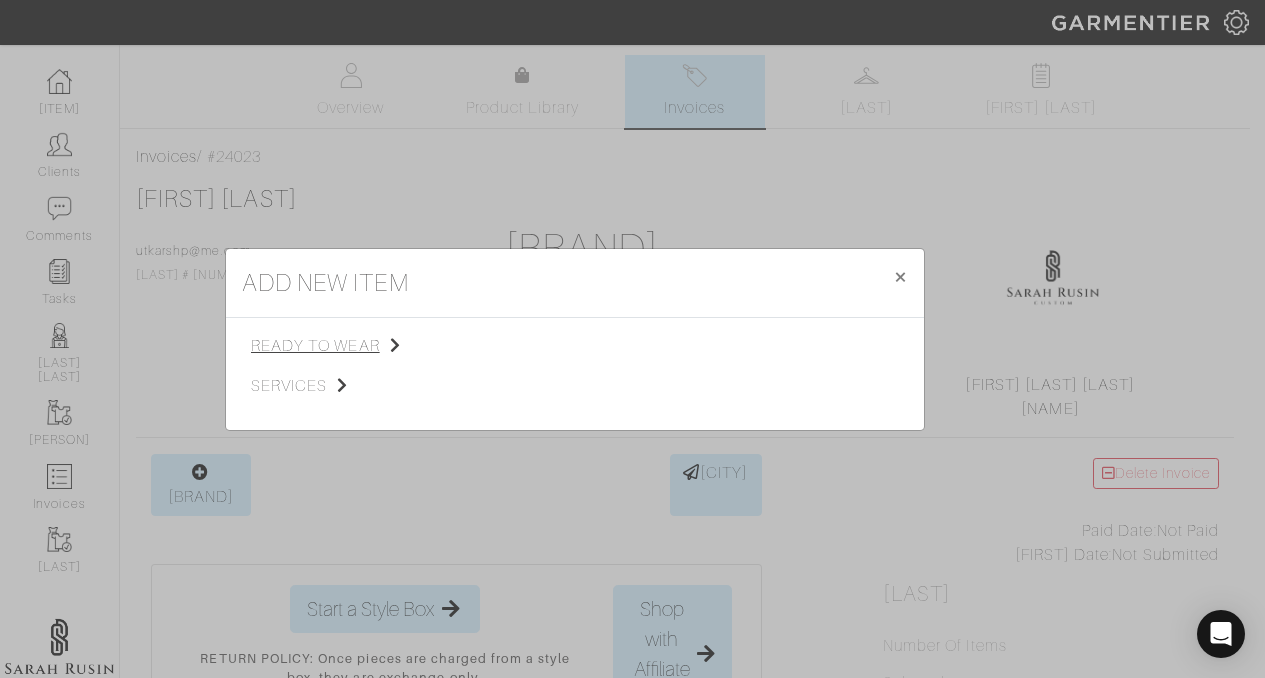 click on "[BRAND]" at bounding box center (351, 346) 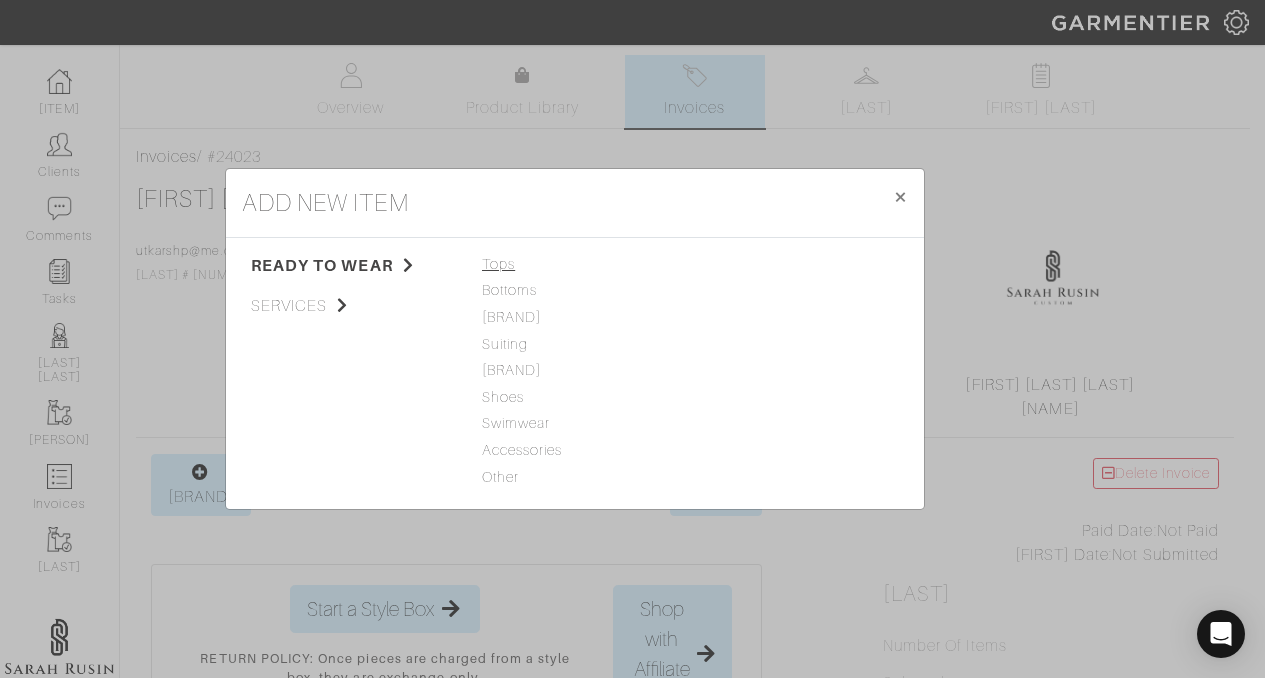 click on "[BRAND]" at bounding box center (575, 265) 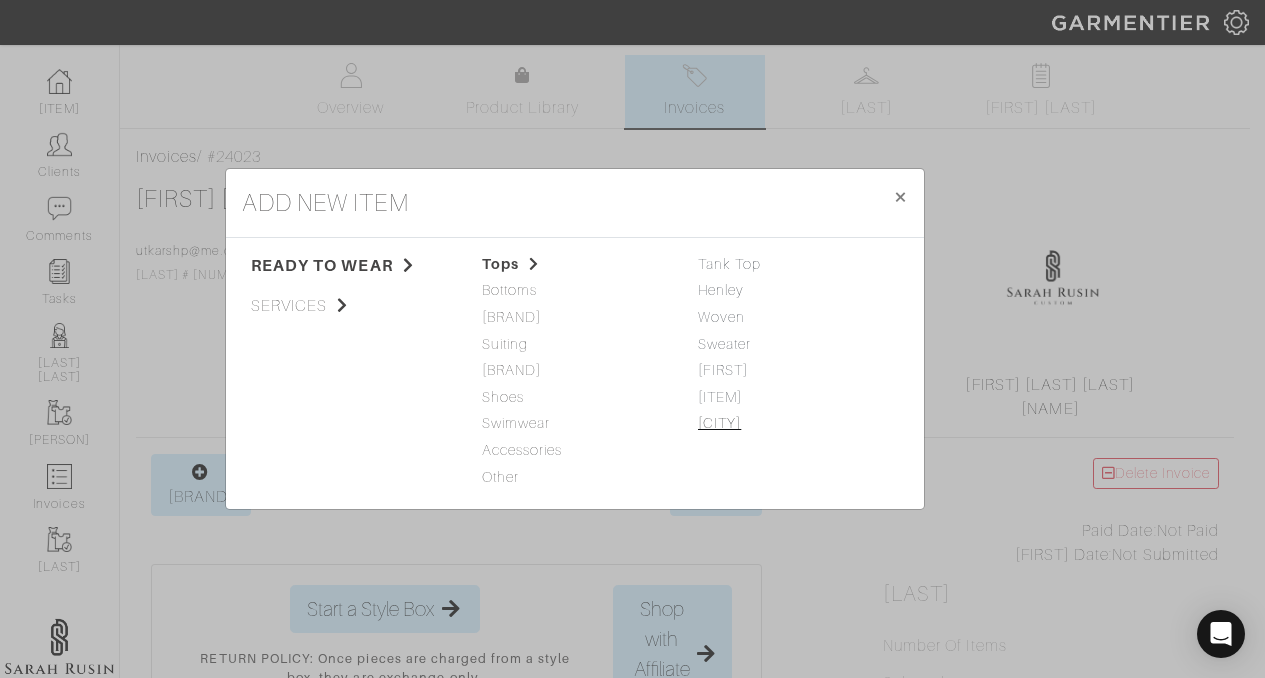 click on "[LAST]" at bounding box center [721, 423] 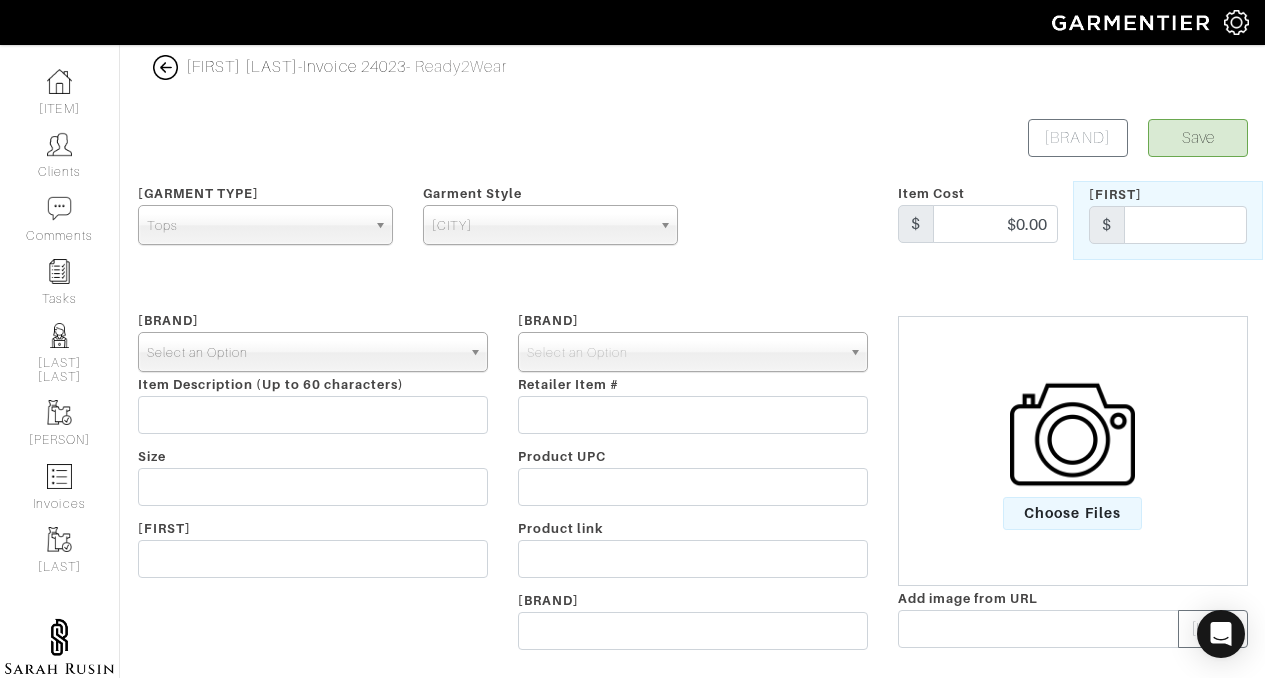 click on "Select an Option" at bounding box center (304, 353) 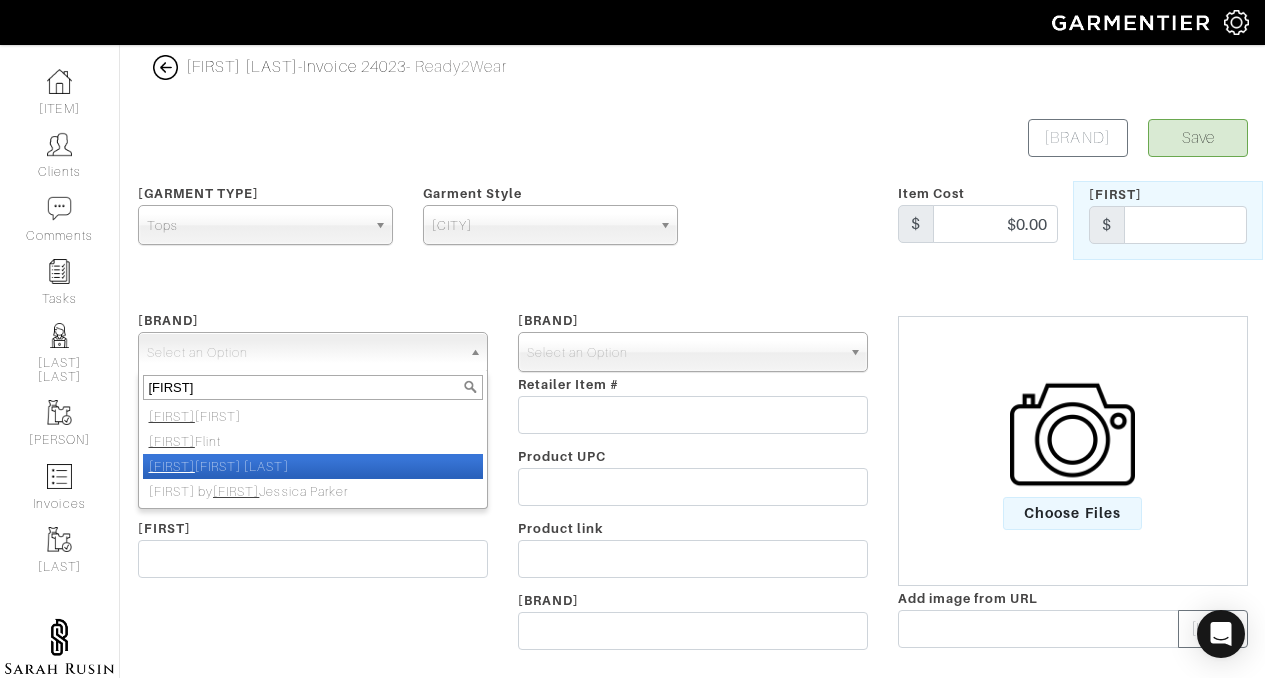 type on "[FIRST]" 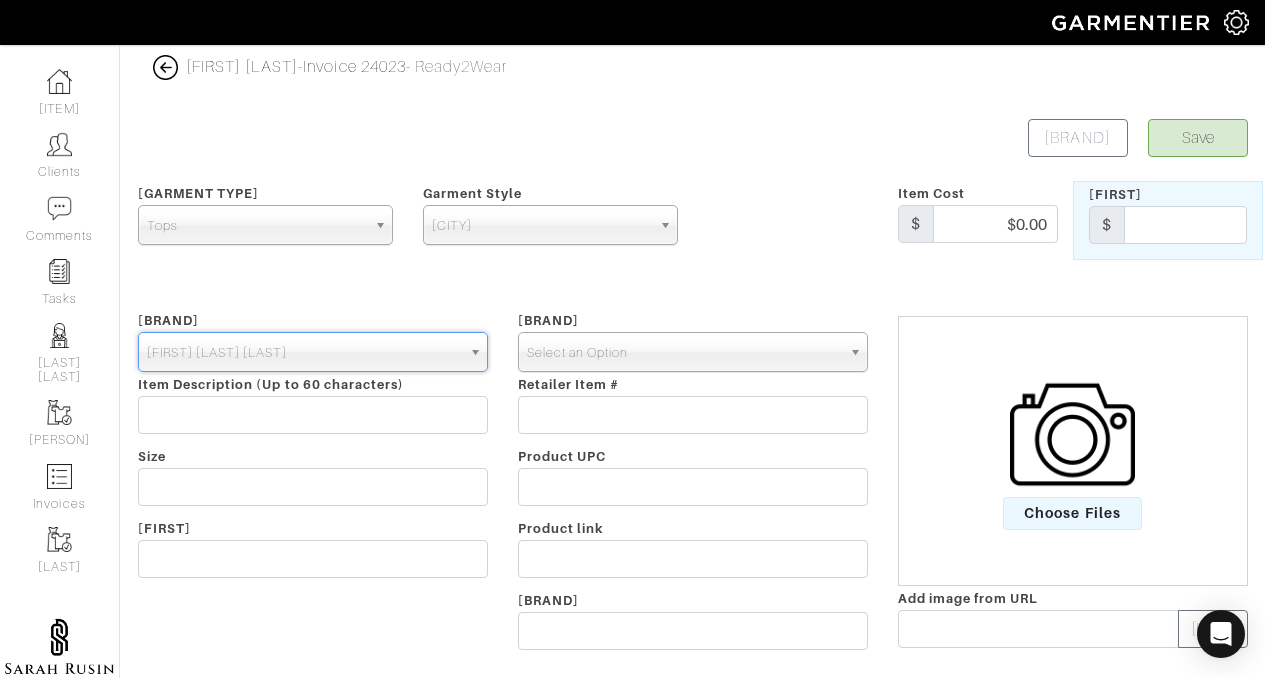 click on "Select an Option" at bounding box center (684, 353) 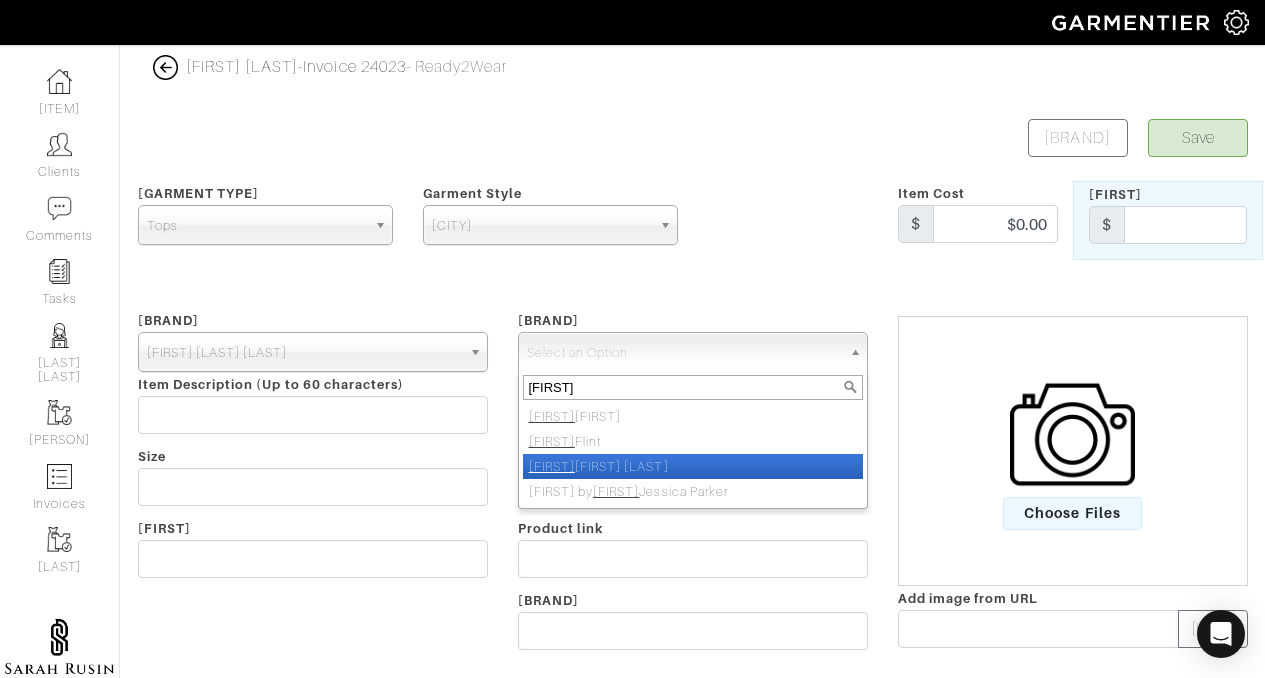 type on "[FIRST]" 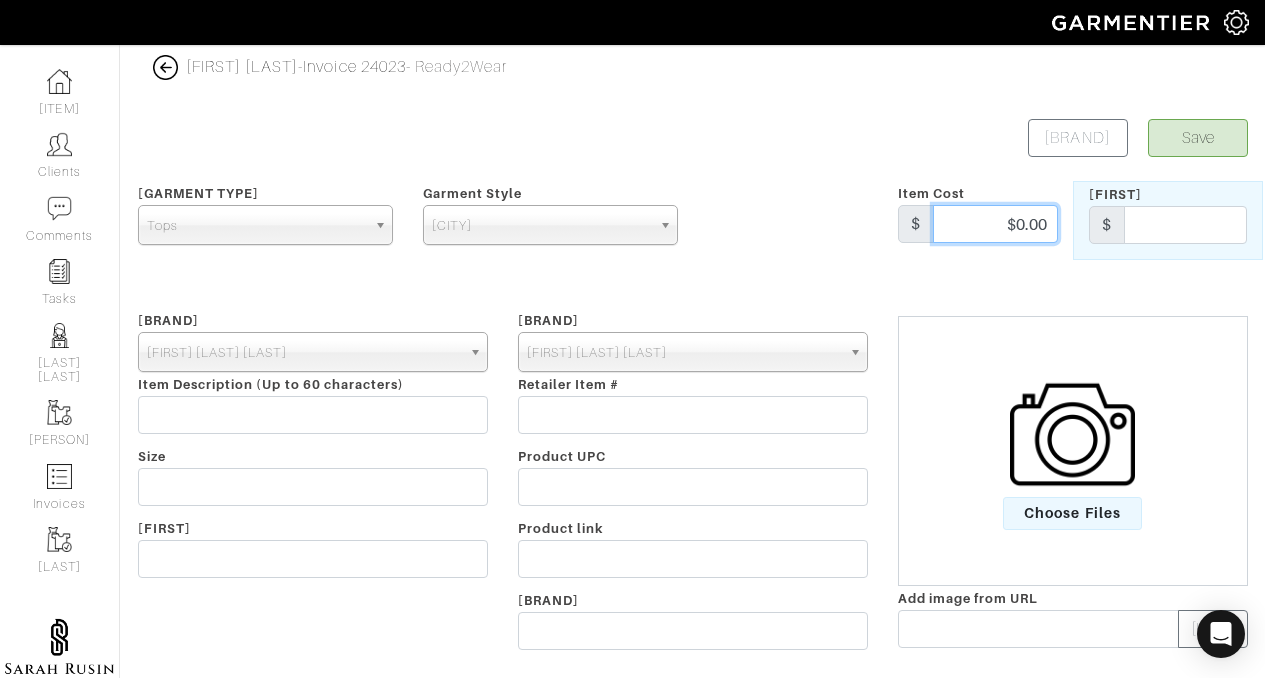 click on "$0.00" at bounding box center (1041, 224) 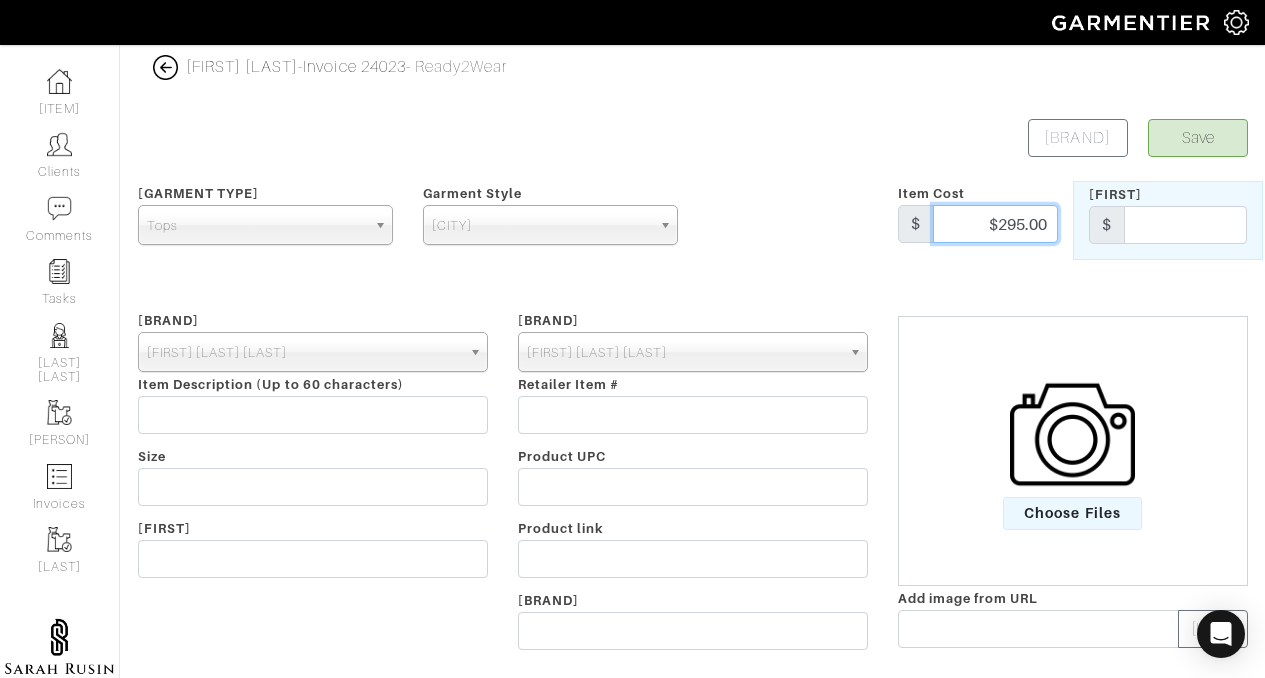 type on "$295.00" 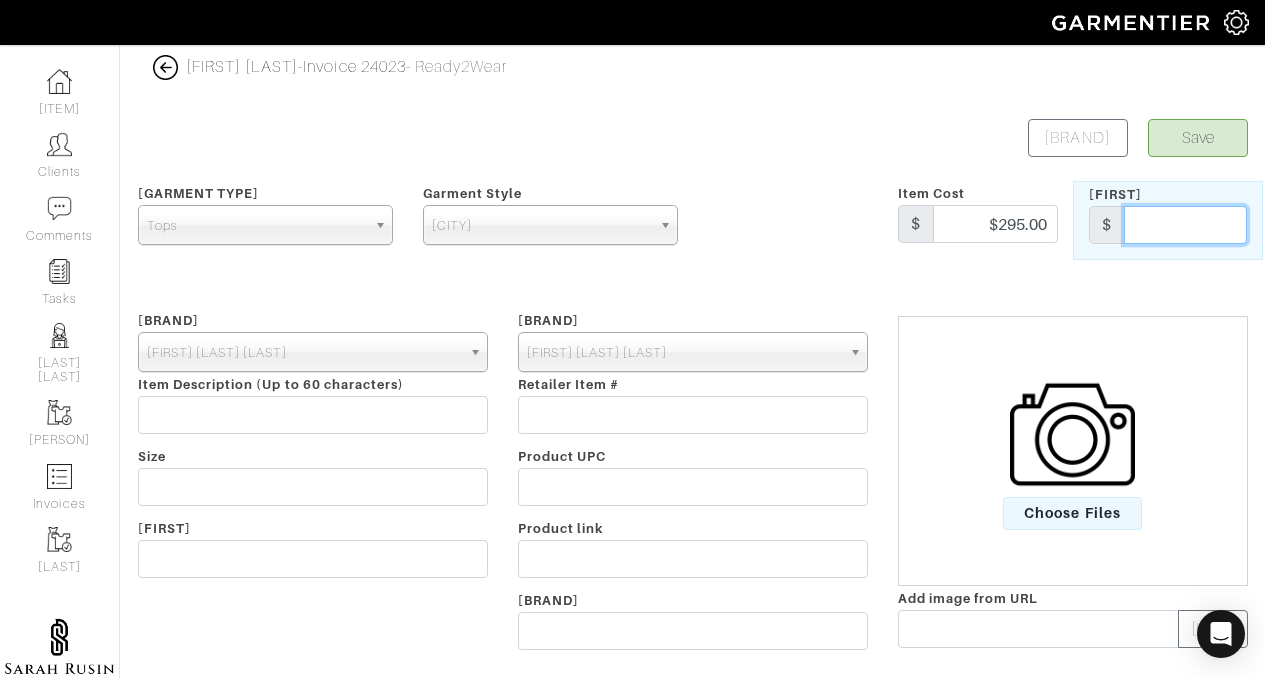 click at bounding box center [1231, 225] 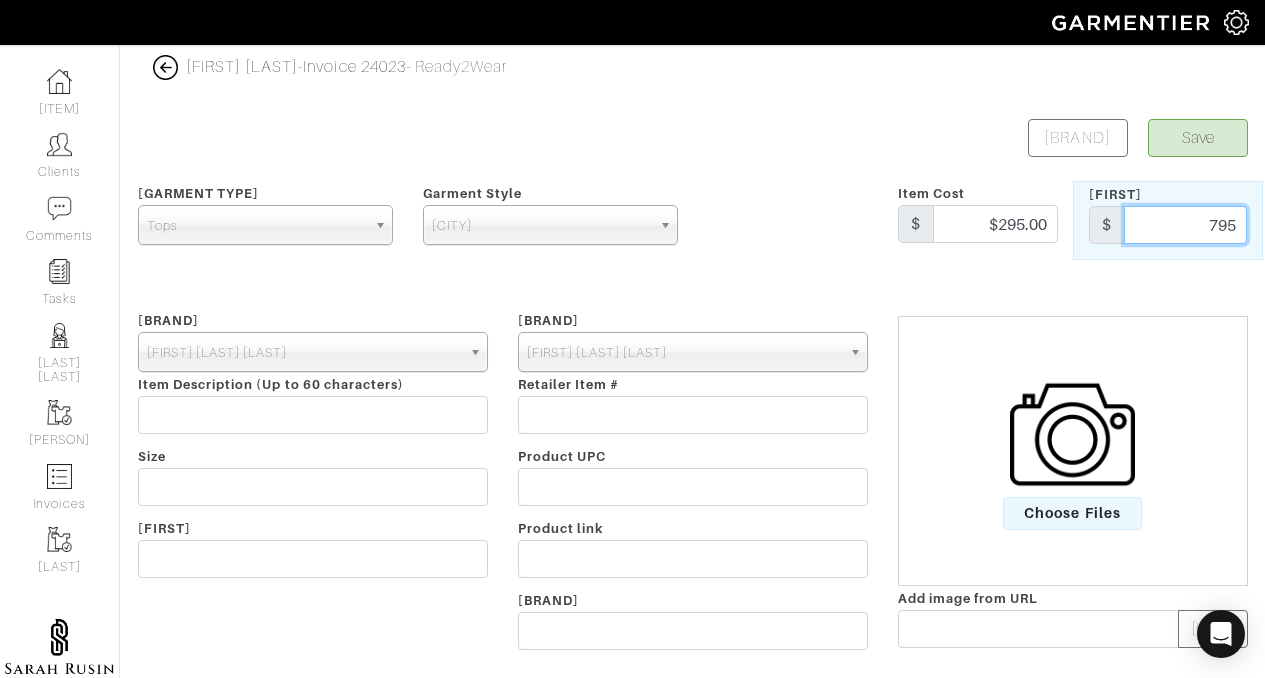 type on "795" 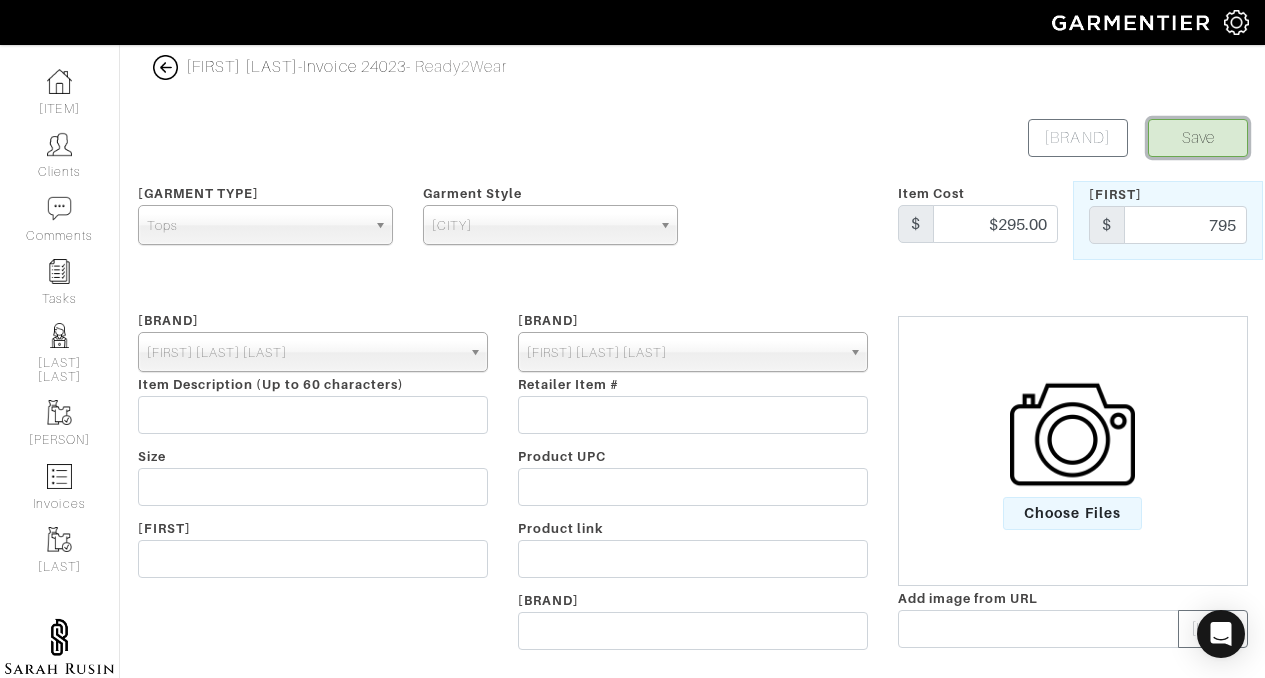 click on "[BRAND]" at bounding box center (1198, 138) 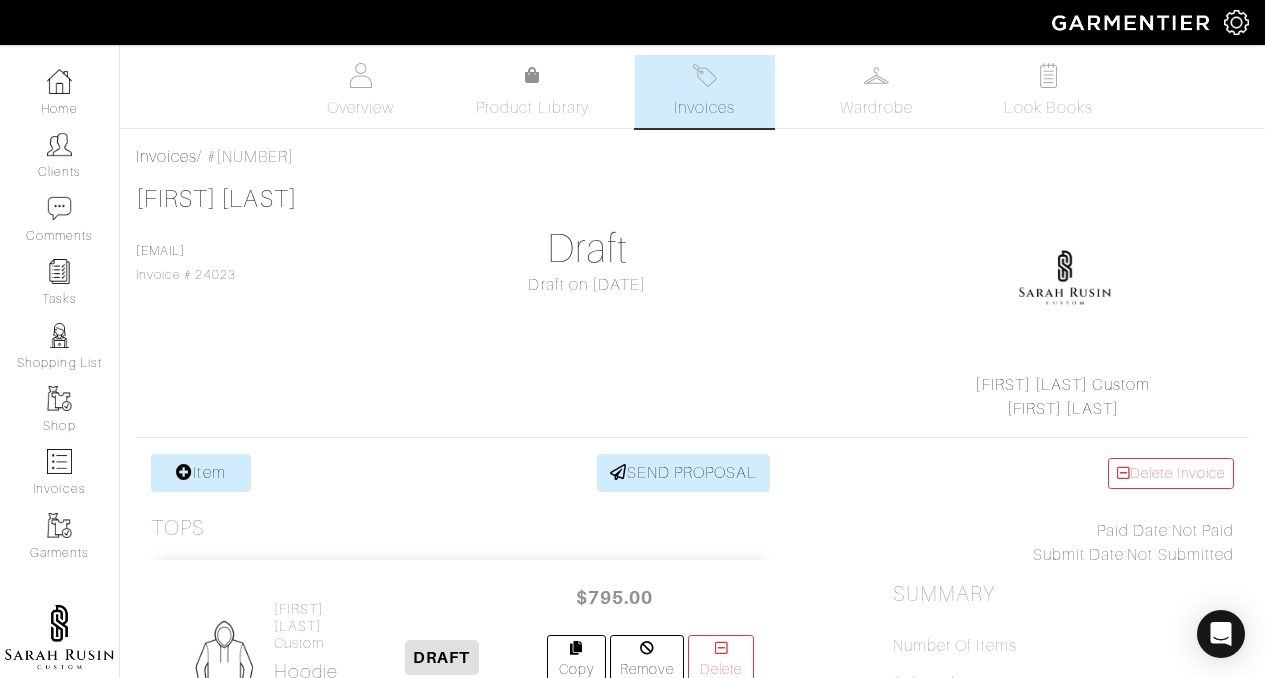 scroll, scrollTop: 0, scrollLeft: 0, axis: both 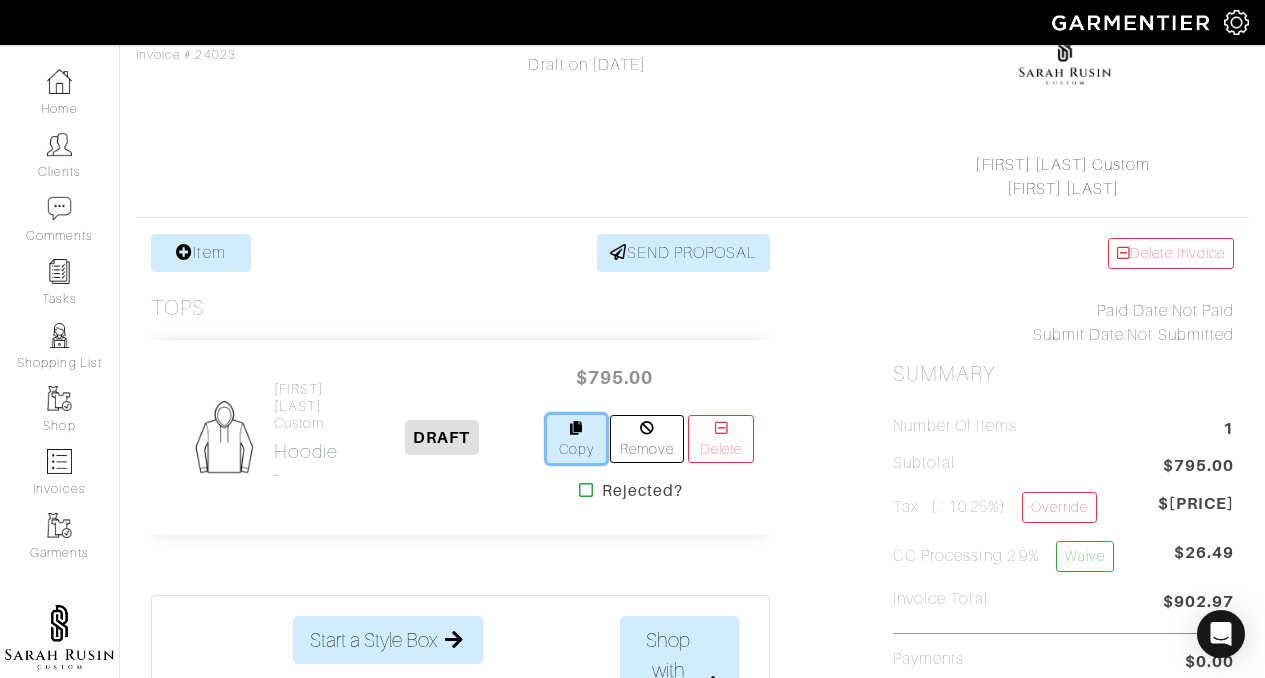 click on "Copy" at bounding box center (577, 439) 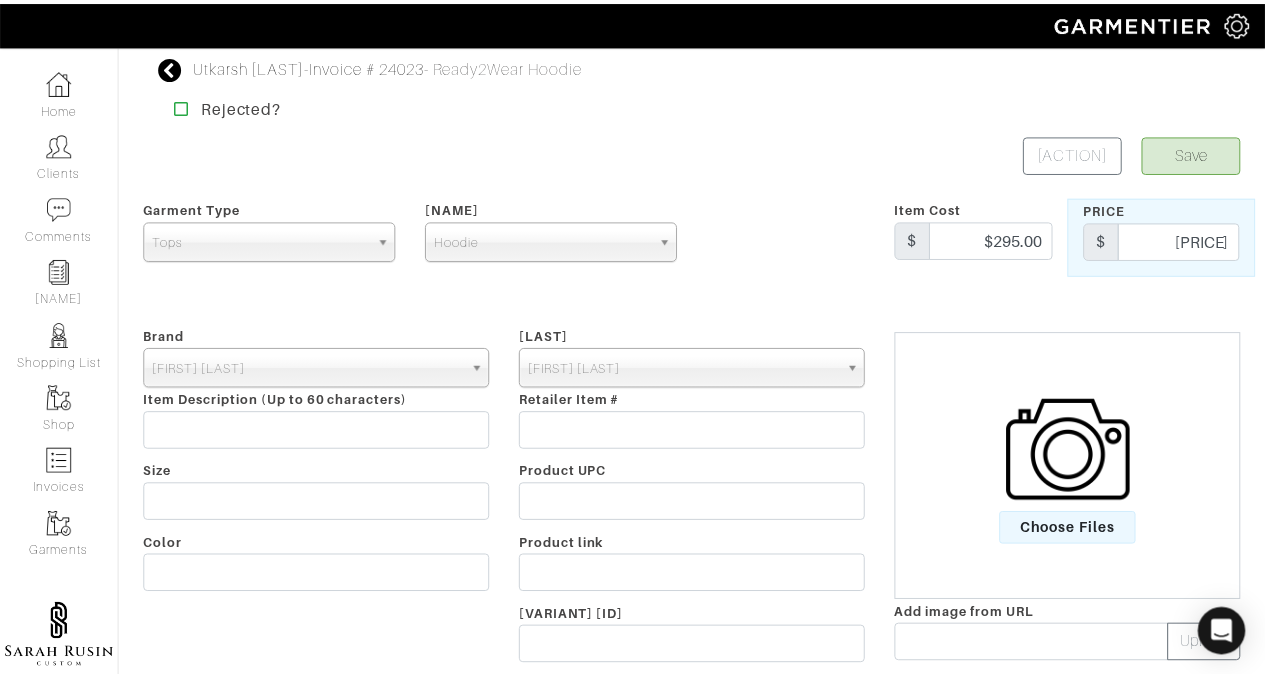 scroll, scrollTop: 0, scrollLeft: 0, axis: both 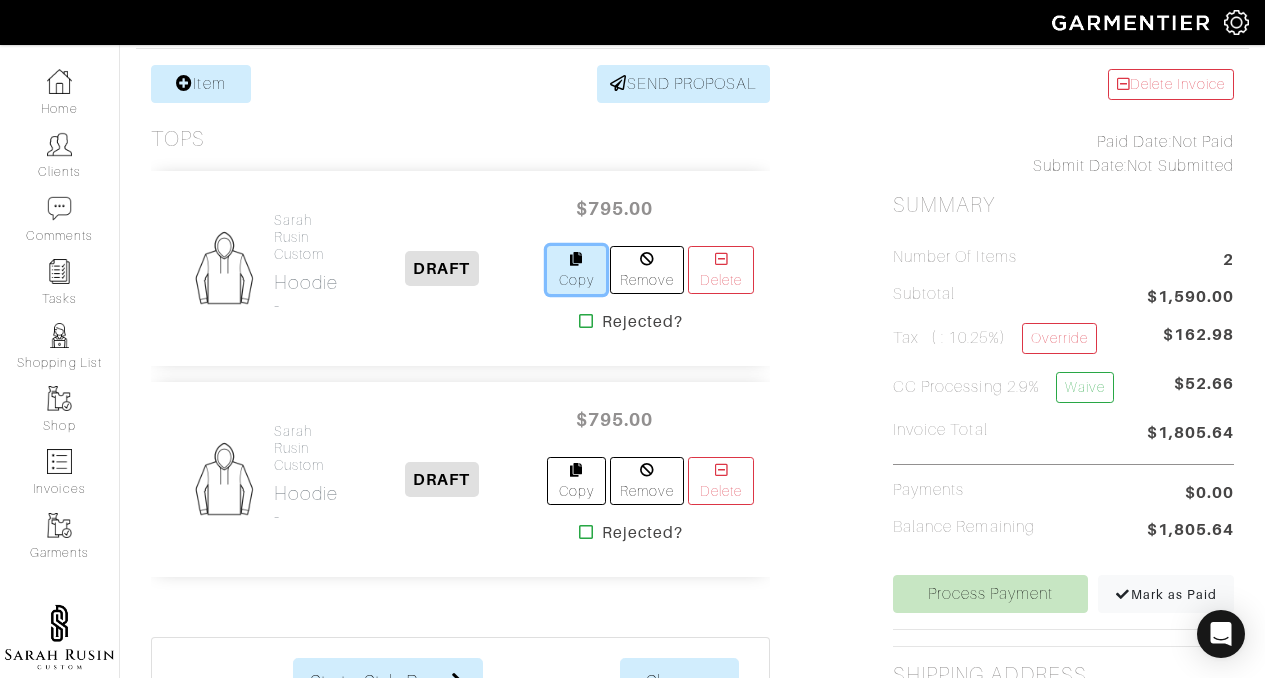 click on "Copy" at bounding box center (577, 270) 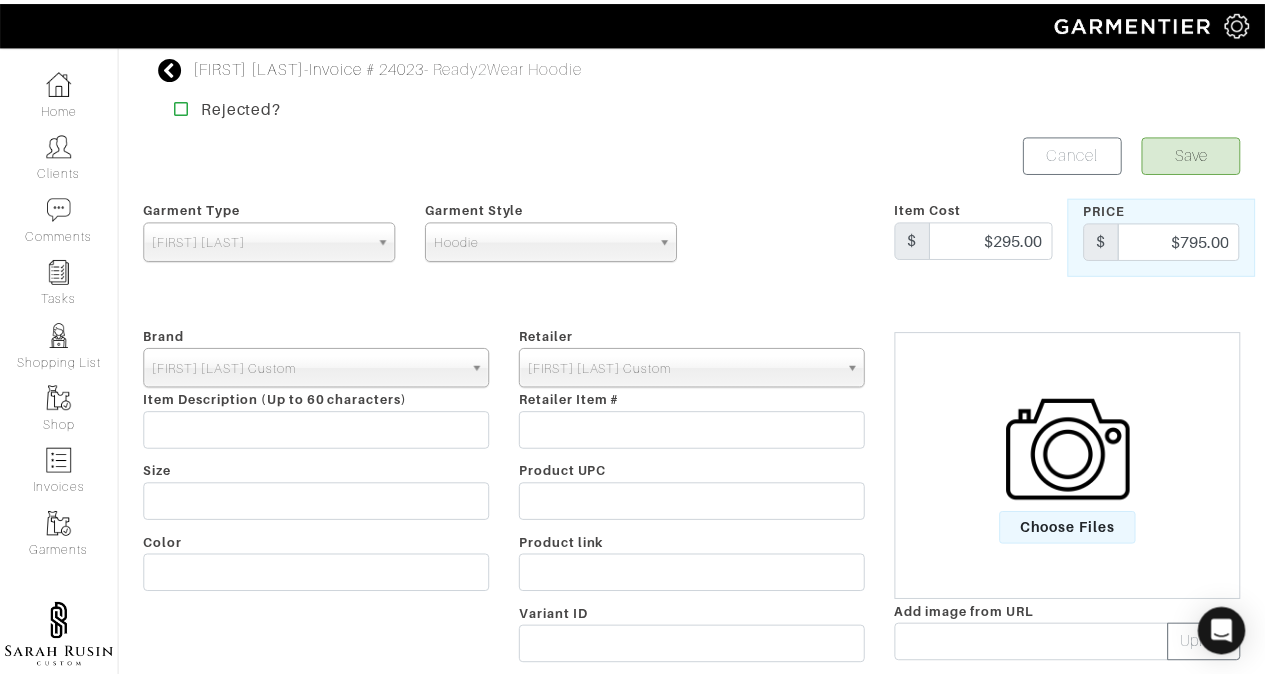 scroll, scrollTop: 0, scrollLeft: 0, axis: both 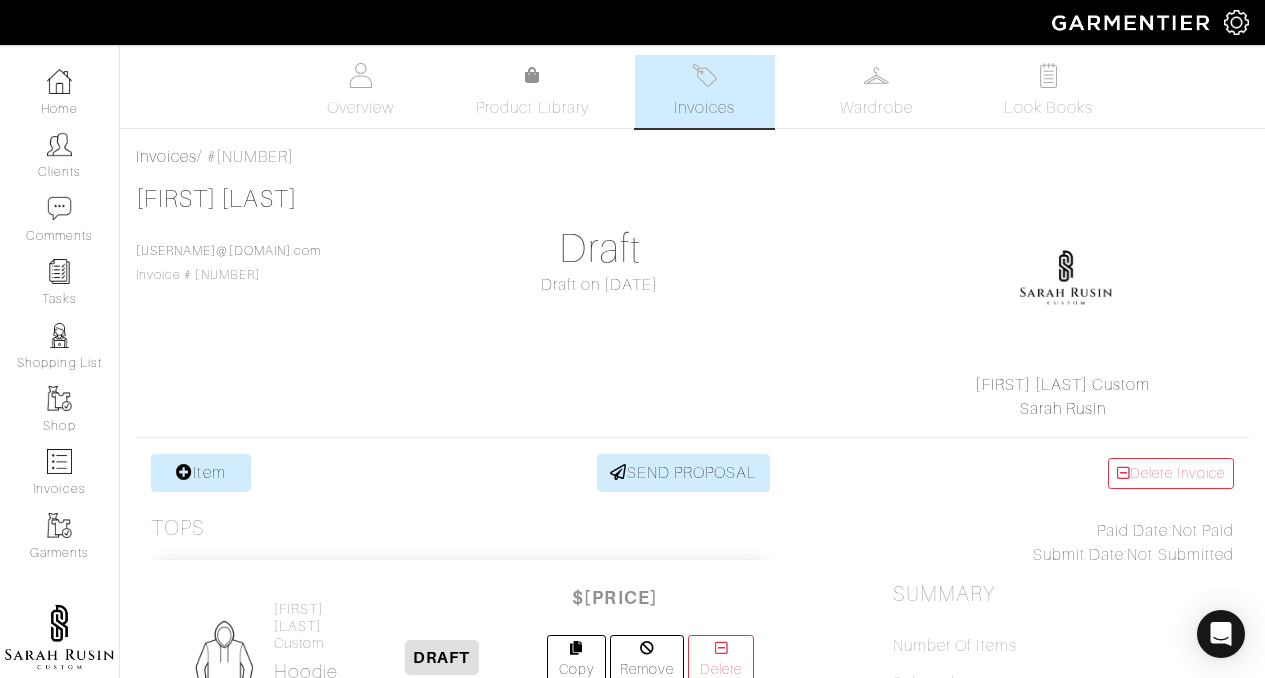 click on "Invoices" at bounding box center [705, 91] 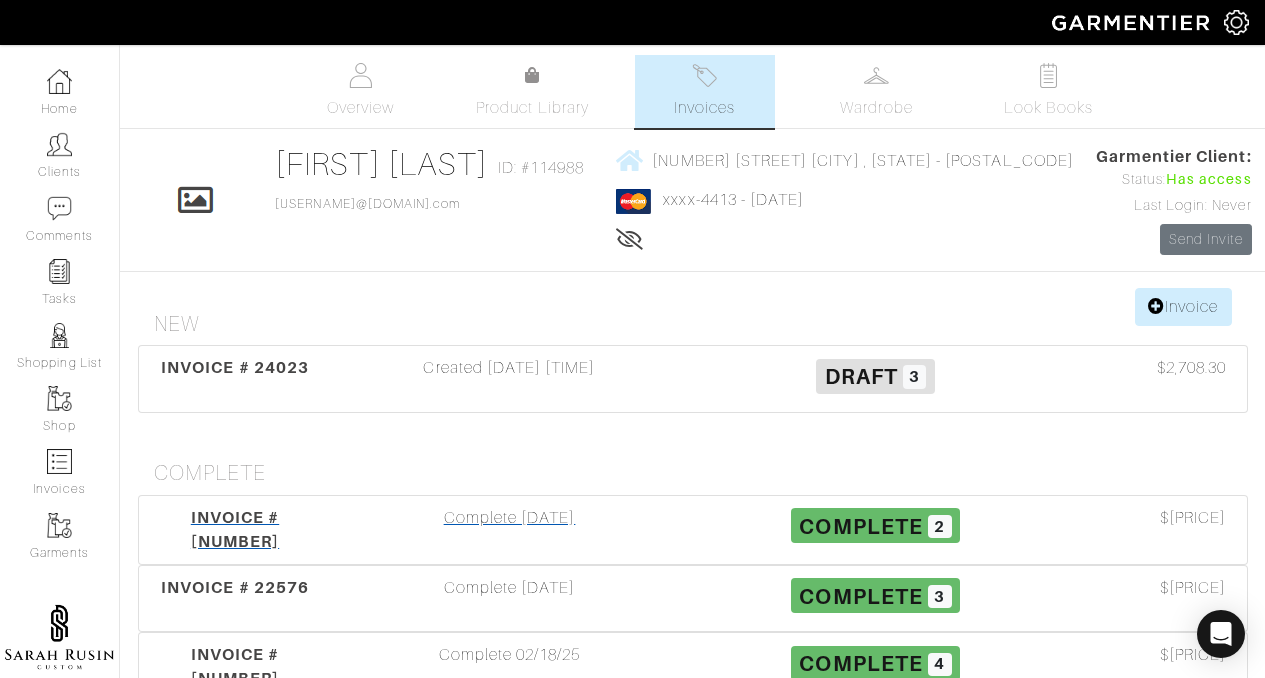 click on "Complete 05/02/25" at bounding box center (510, 542) 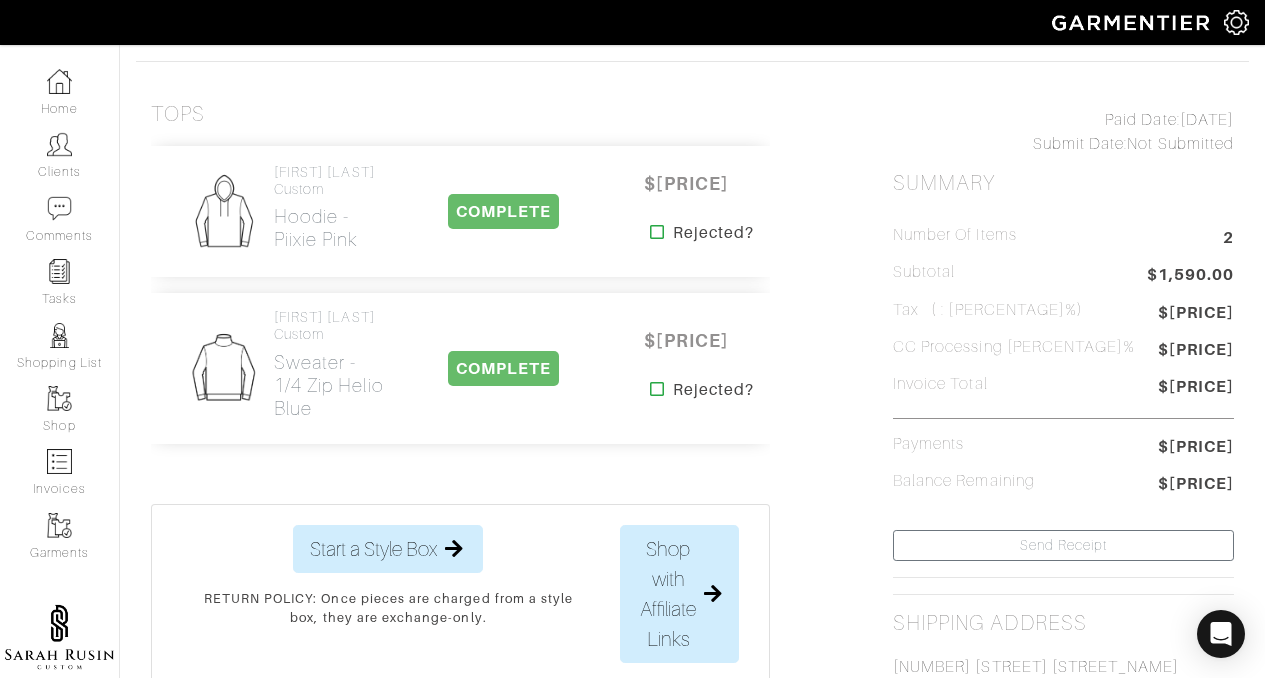 scroll, scrollTop: 0, scrollLeft: 0, axis: both 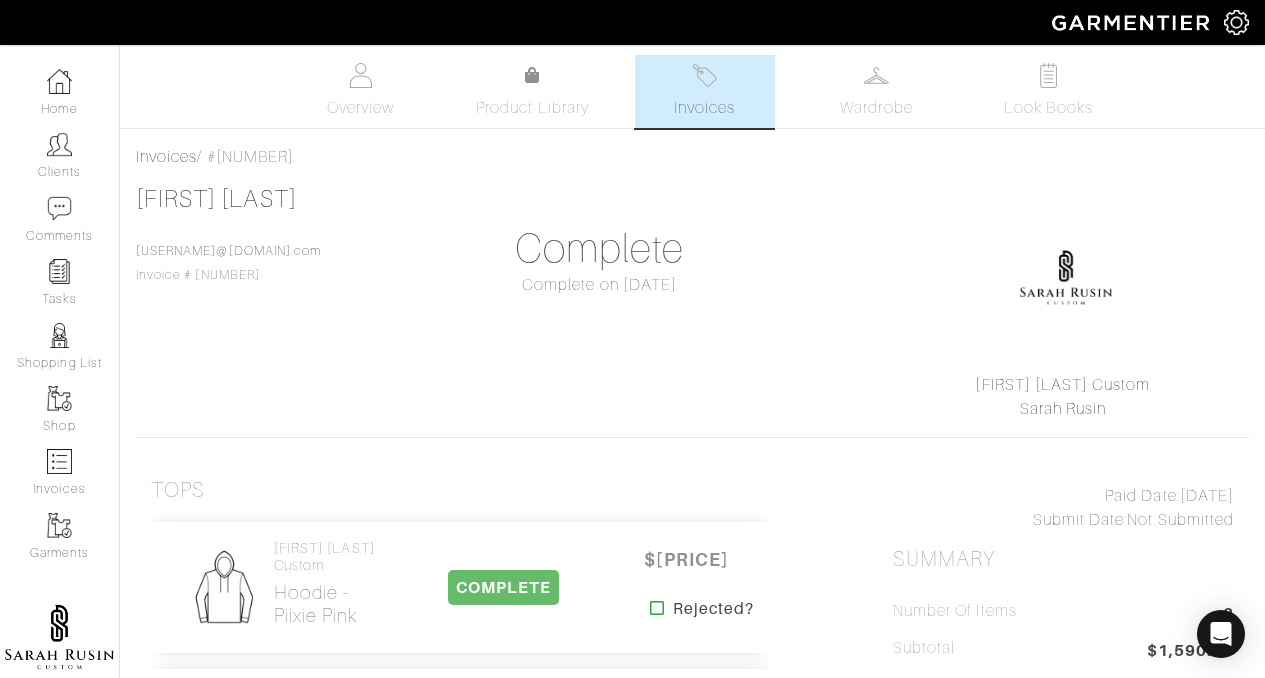 click at bounding box center [704, 75] 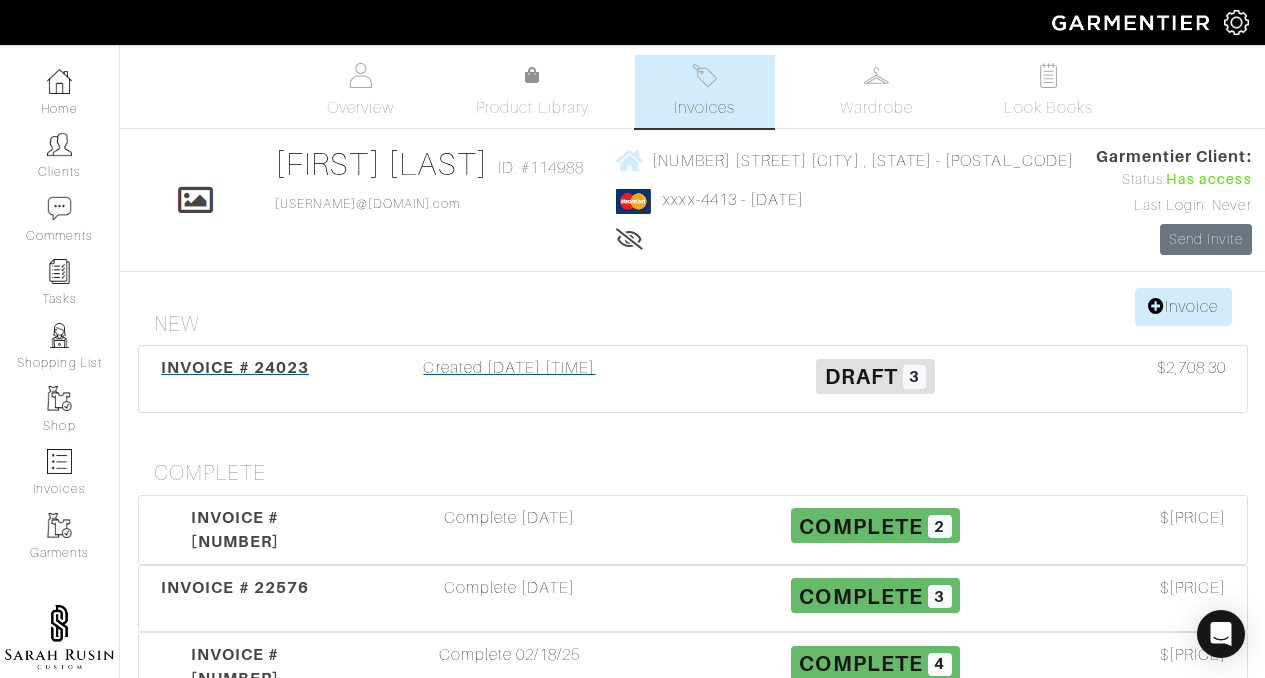 click on "Created 07/01/25 07:23PM" at bounding box center (510, 379) 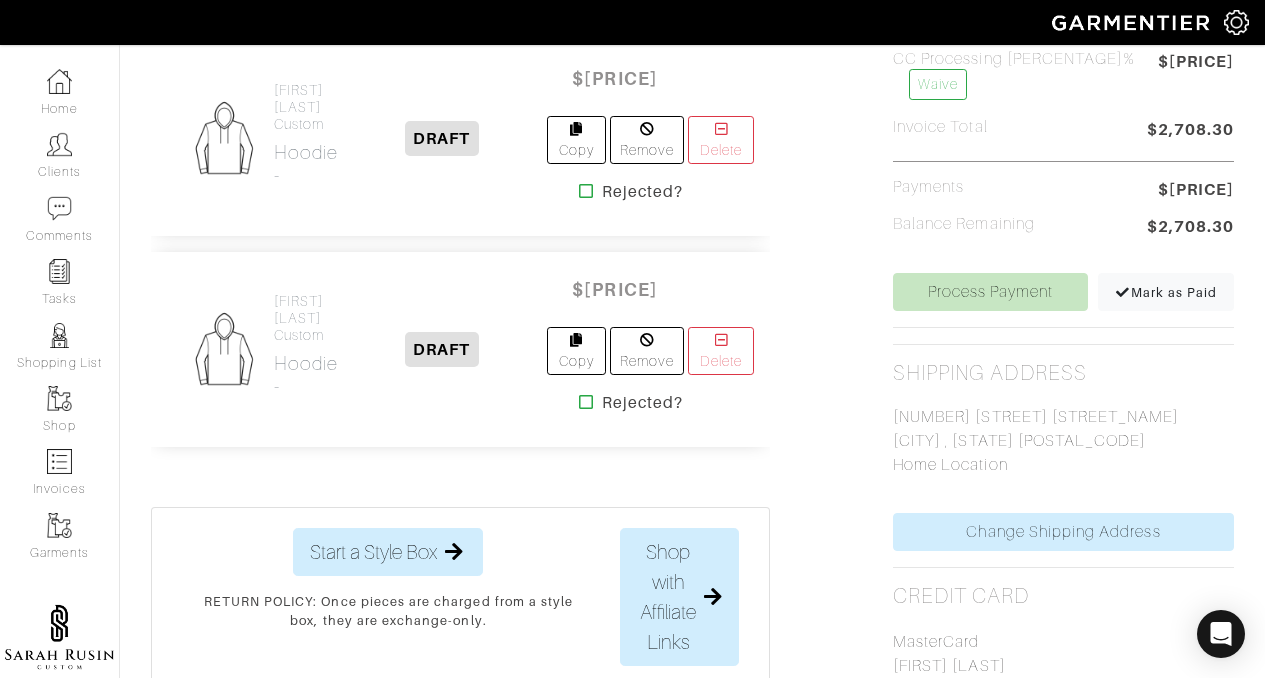 scroll, scrollTop: 736, scrollLeft: 0, axis: vertical 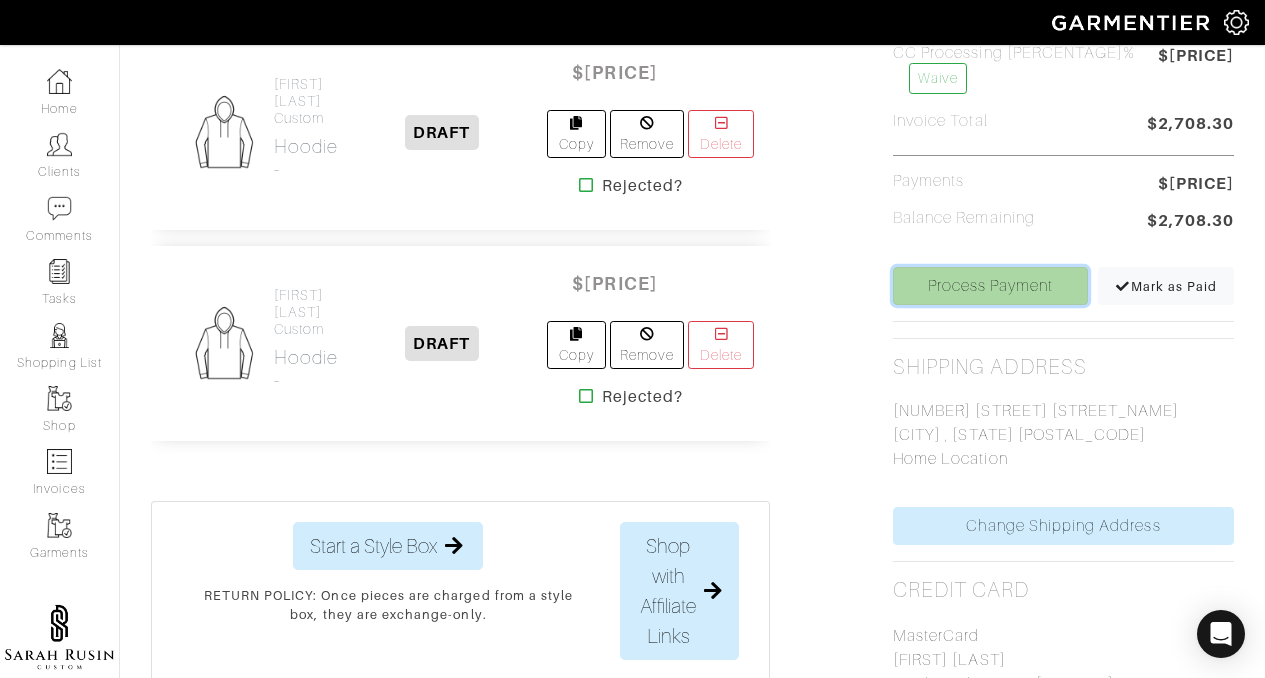 click on "Process Payment" at bounding box center [990, 247] 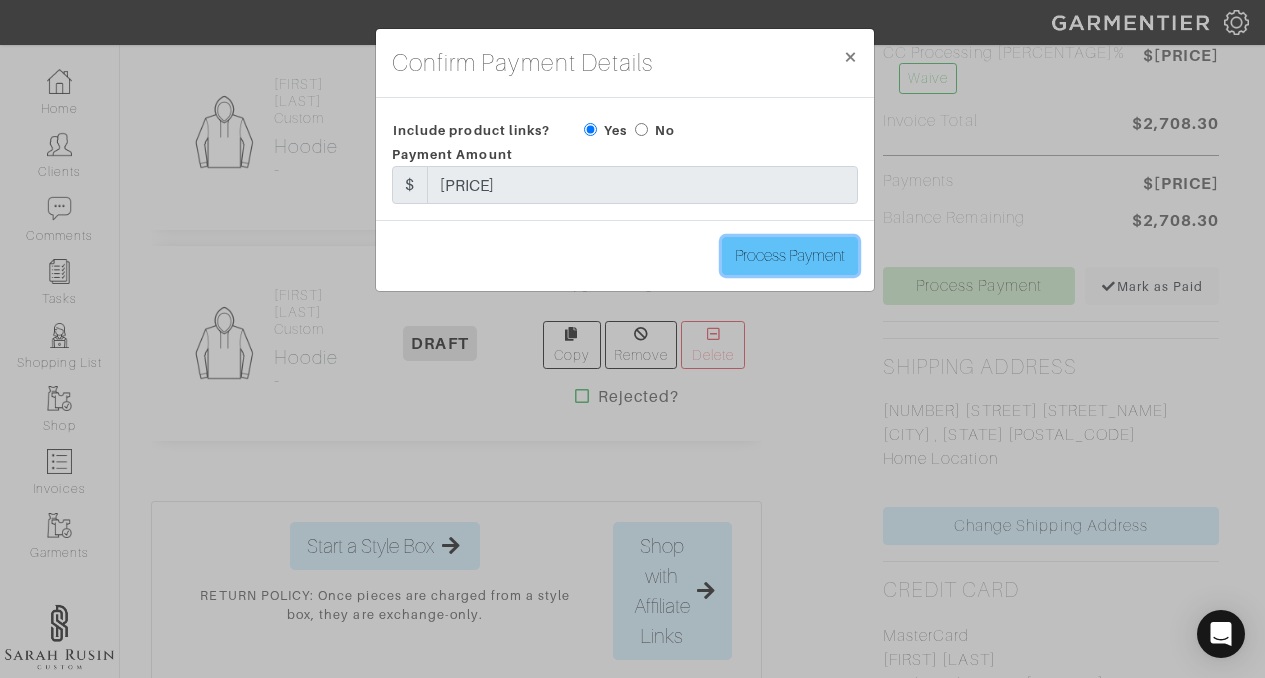 click on "Process Payment" at bounding box center [790, 256] 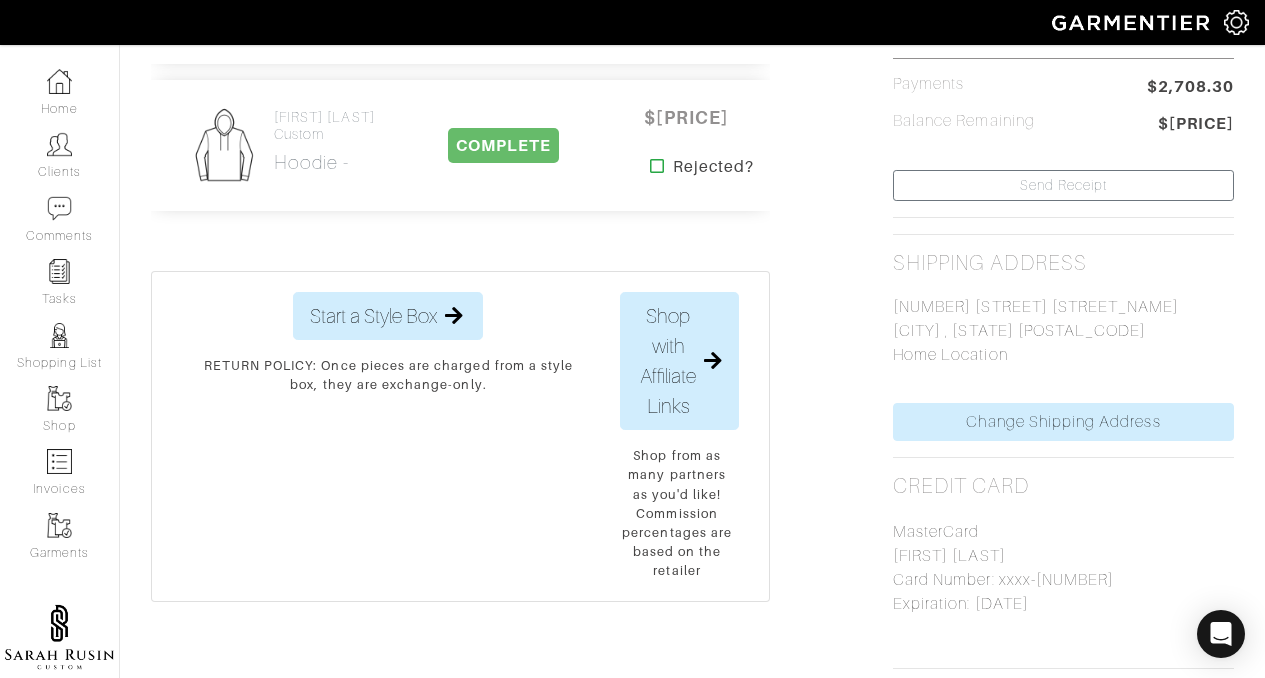 scroll, scrollTop: 0, scrollLeft: 0, axis: both 